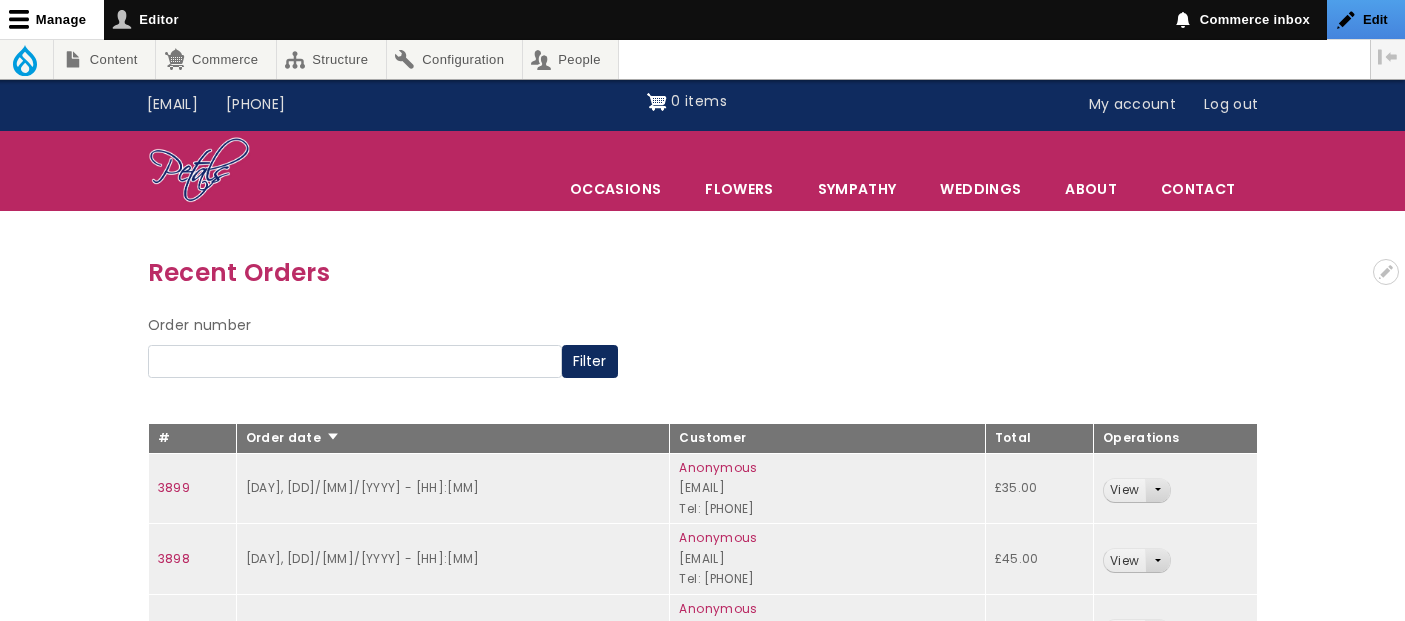 scroll, scrollTop: 0, scrollLeft: 0, axis: both 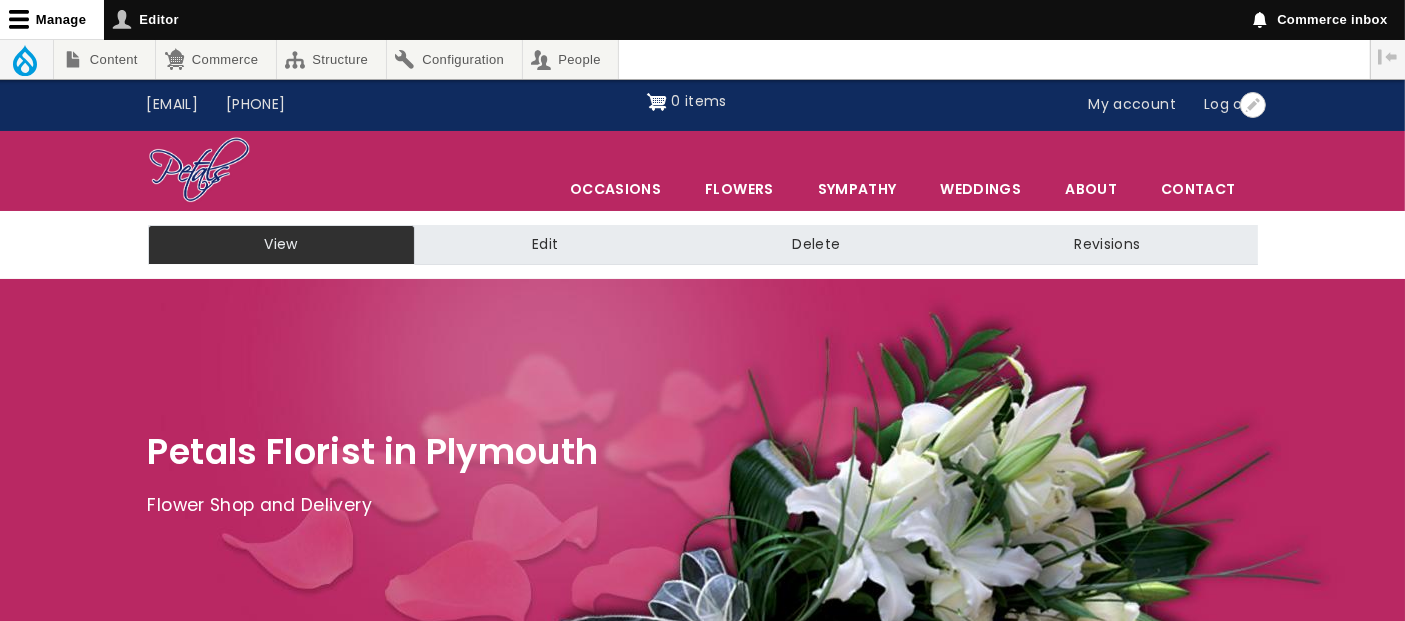 drag, startPoint x: 1130, startPoint y: 111, endPoint x: 1058, endPoint y: 77, distance: 79.624115 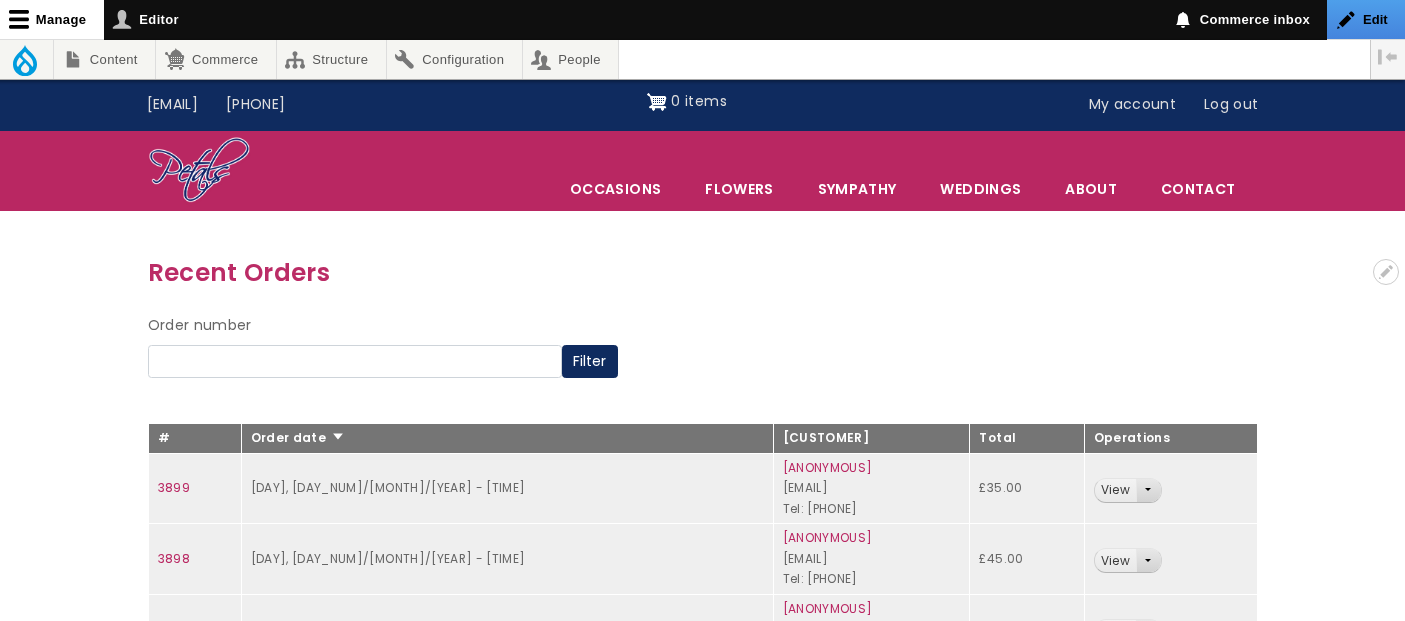 scroll, scrollTop: 0, scrollLeft: 0, axis: both 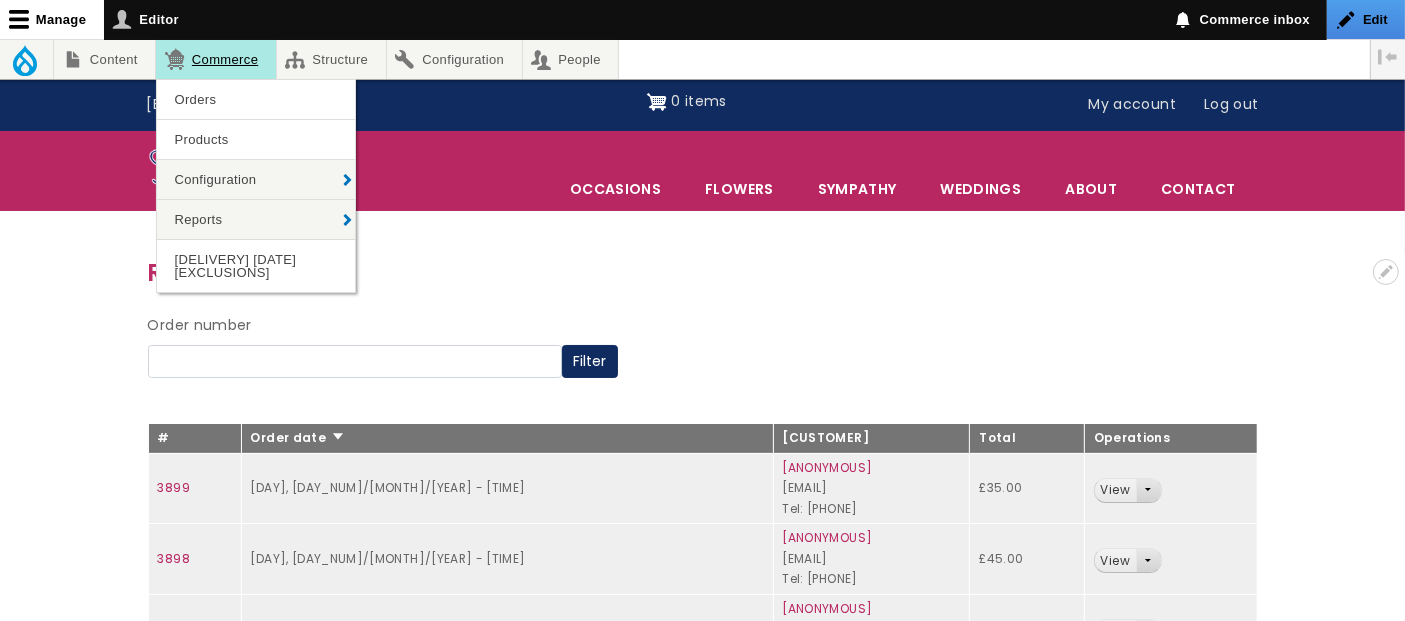 click on "Commerce" at bounding box center [215, 59] 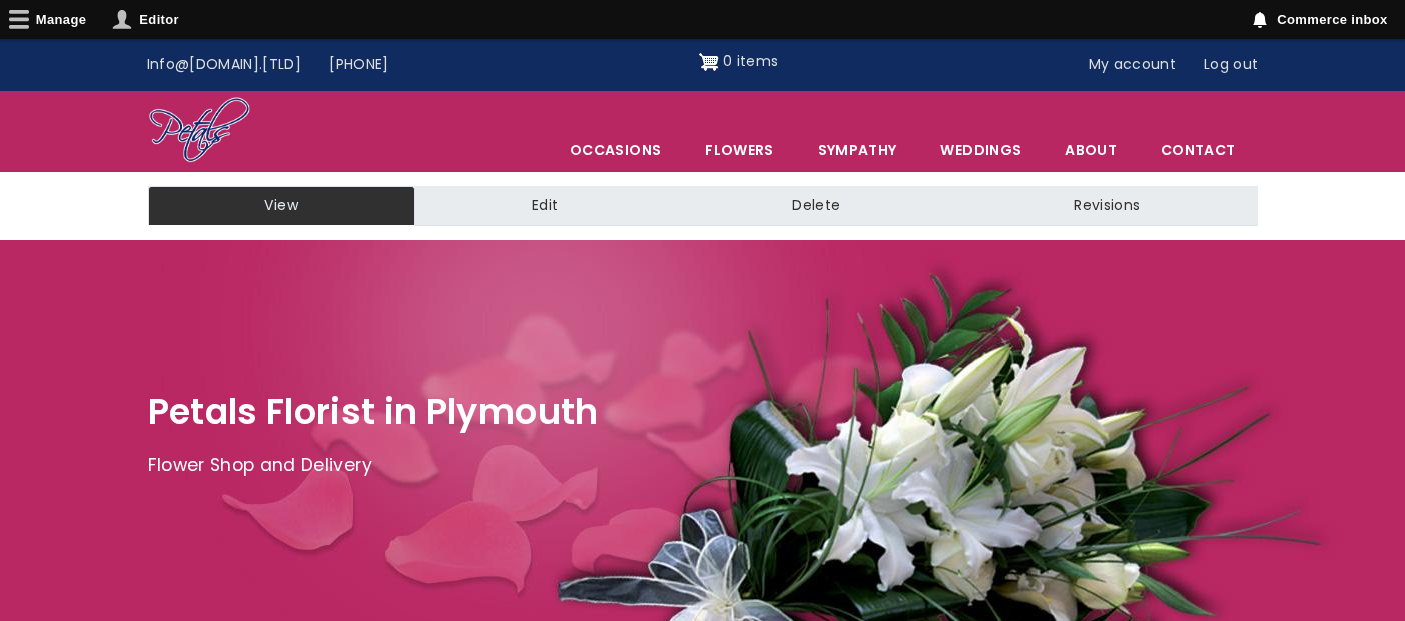 scroll, scrollTop: 0, scrollLeft: 0, axis: both 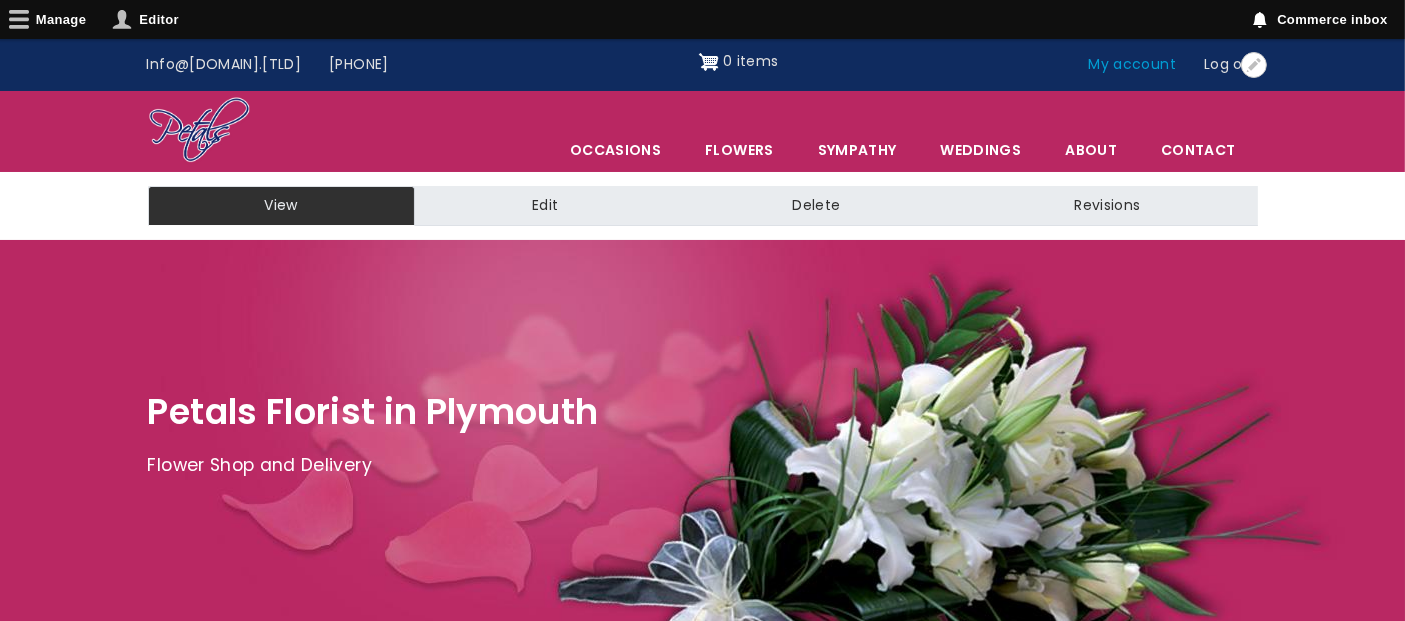 click on "My account" at bounding box center [1133, 65] 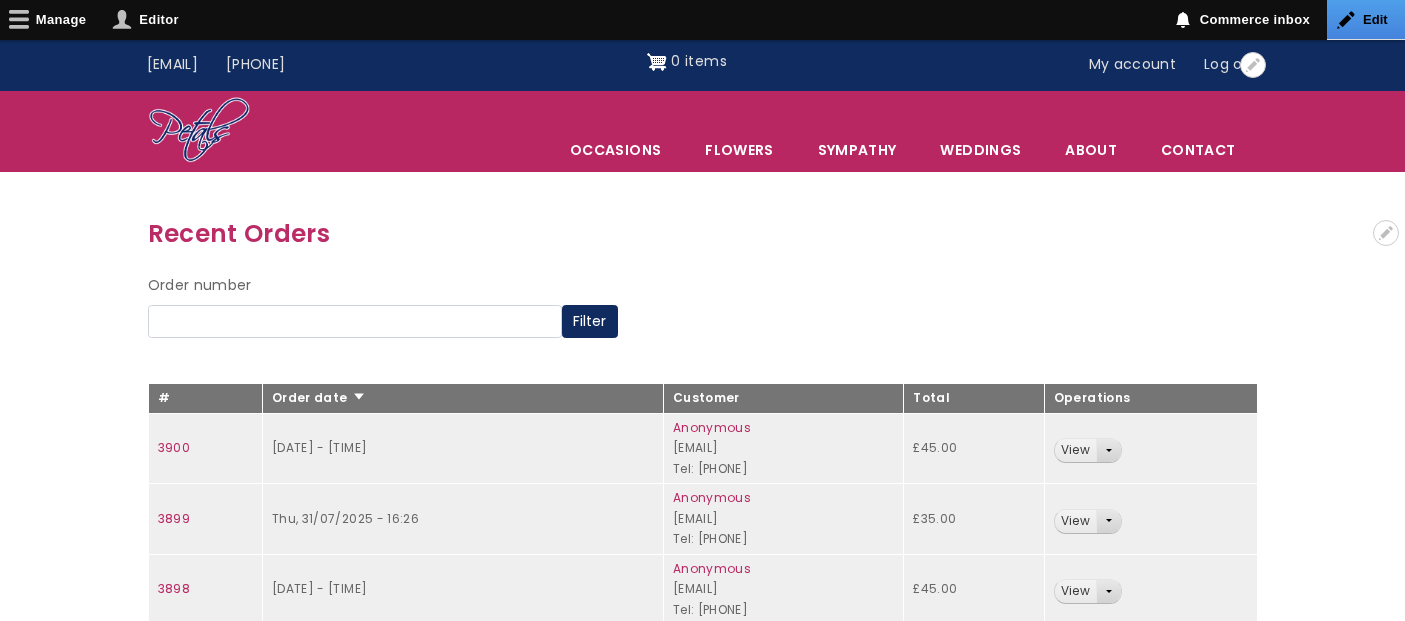 scroll, scrollTop: 0, scrollLeft: 0, axis: both 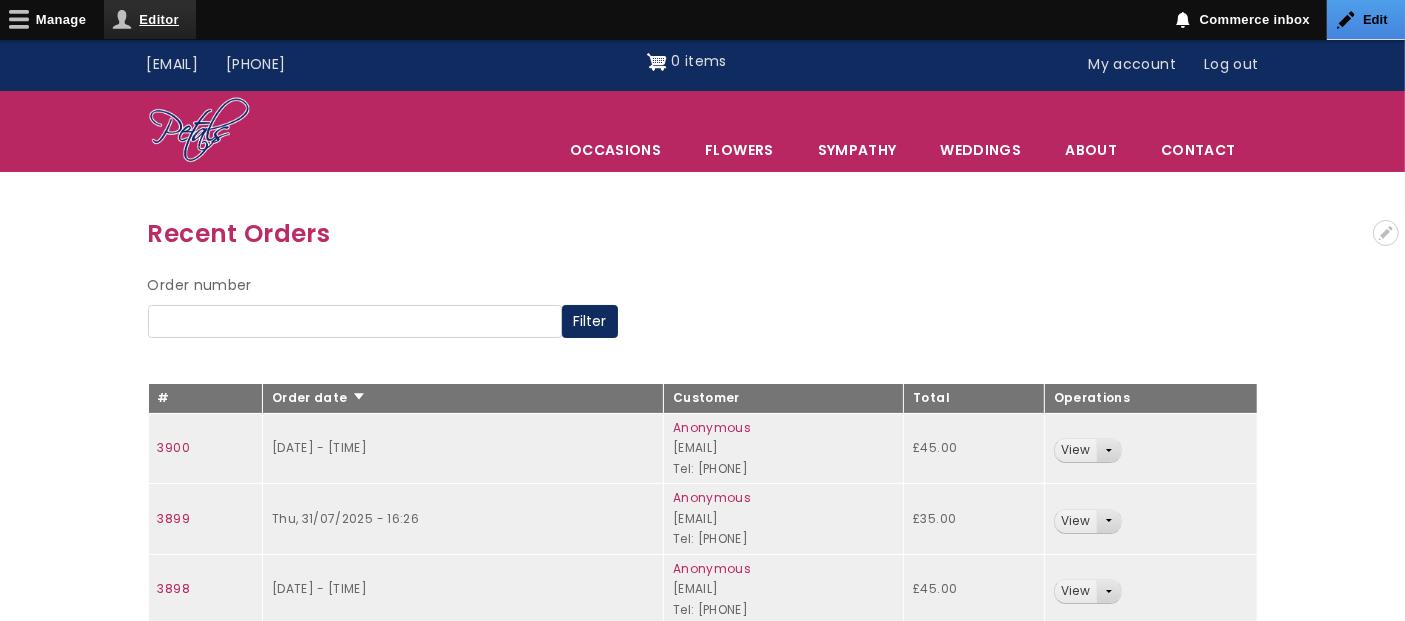 click on "Editor" at bounding box center [150, 19] 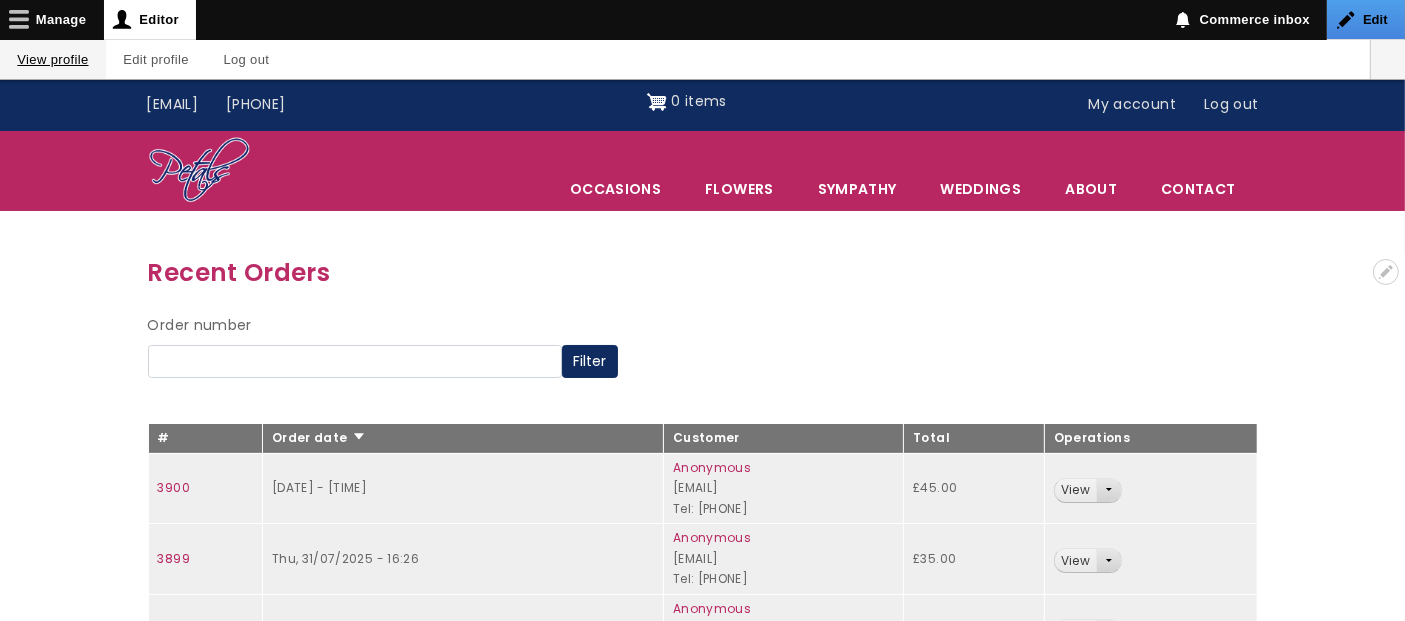 click on "View profile" at bounding box center [53, 59] 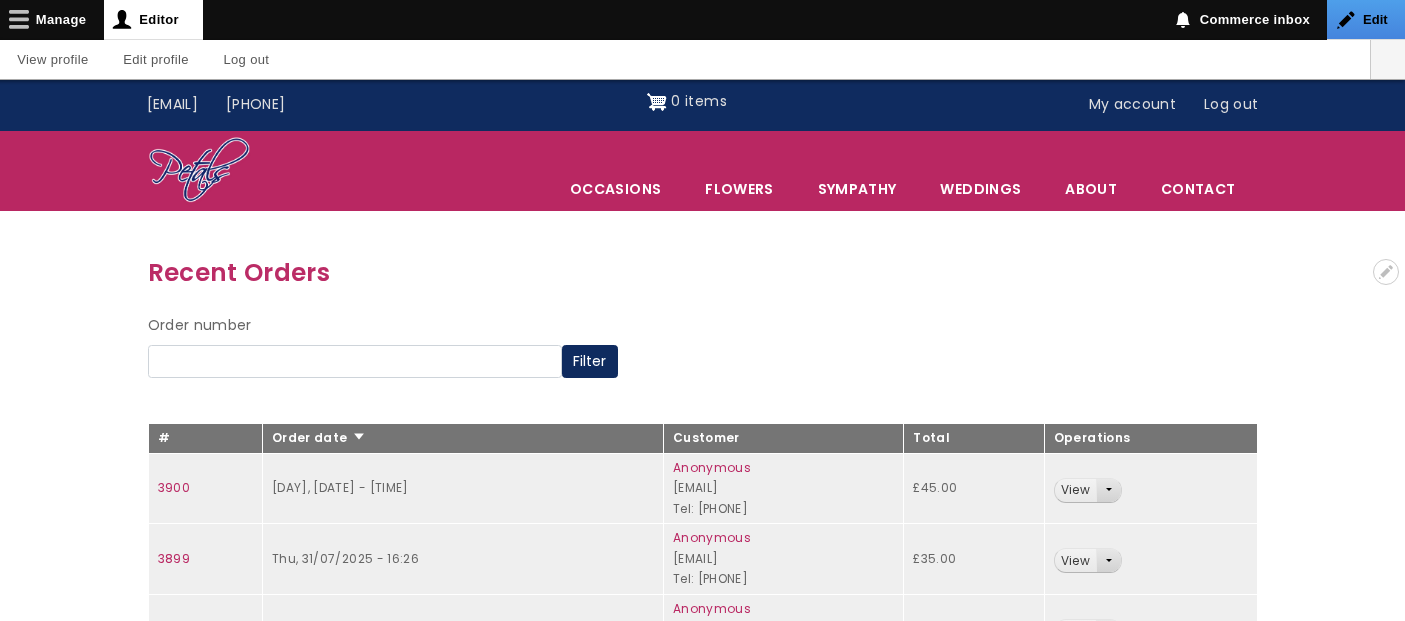 scroll, scrollTop: 0, scrollLeft: 0, axis: both 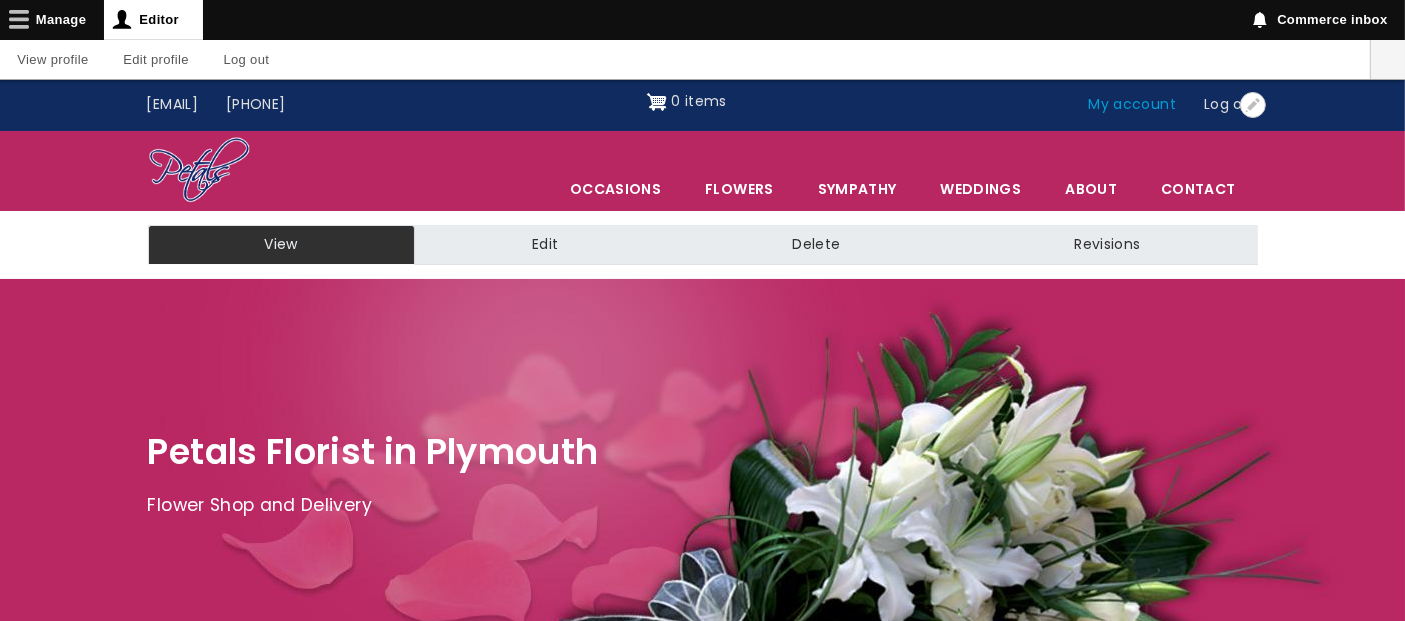 click on "My account" at bounding box center [1133, 105] 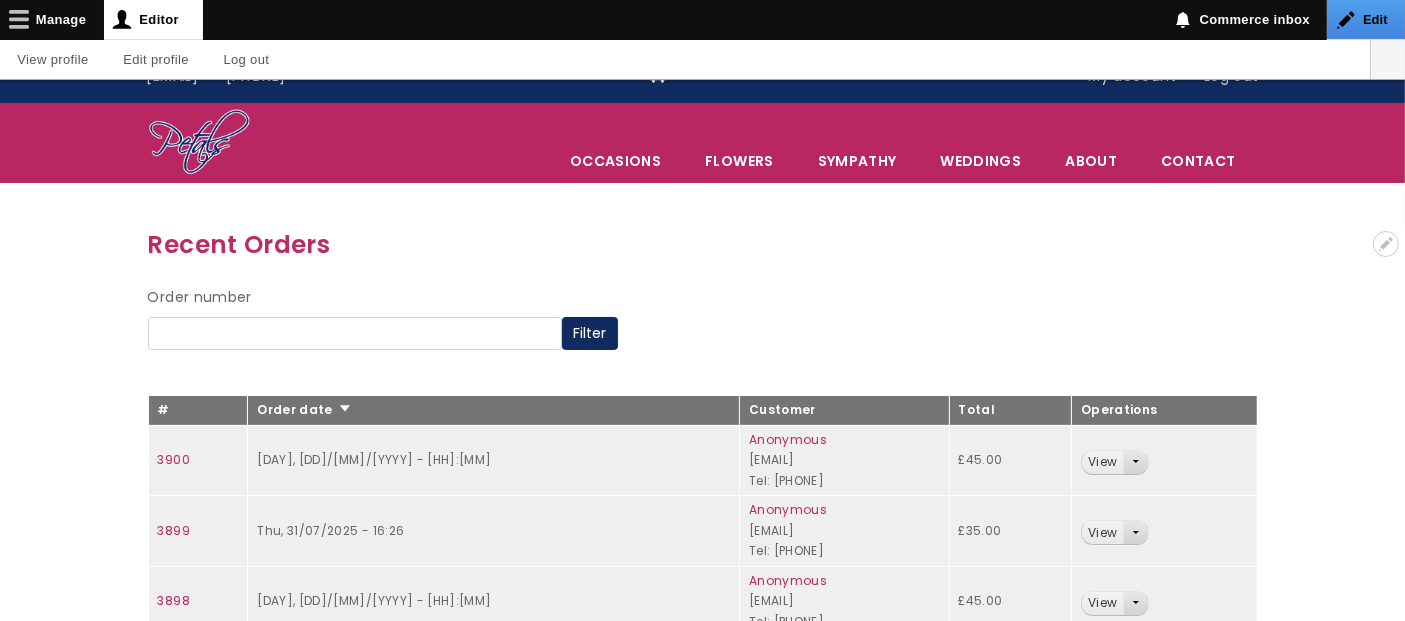 scroll, scrollTop: 0, scrollLeft: 0, axis: both 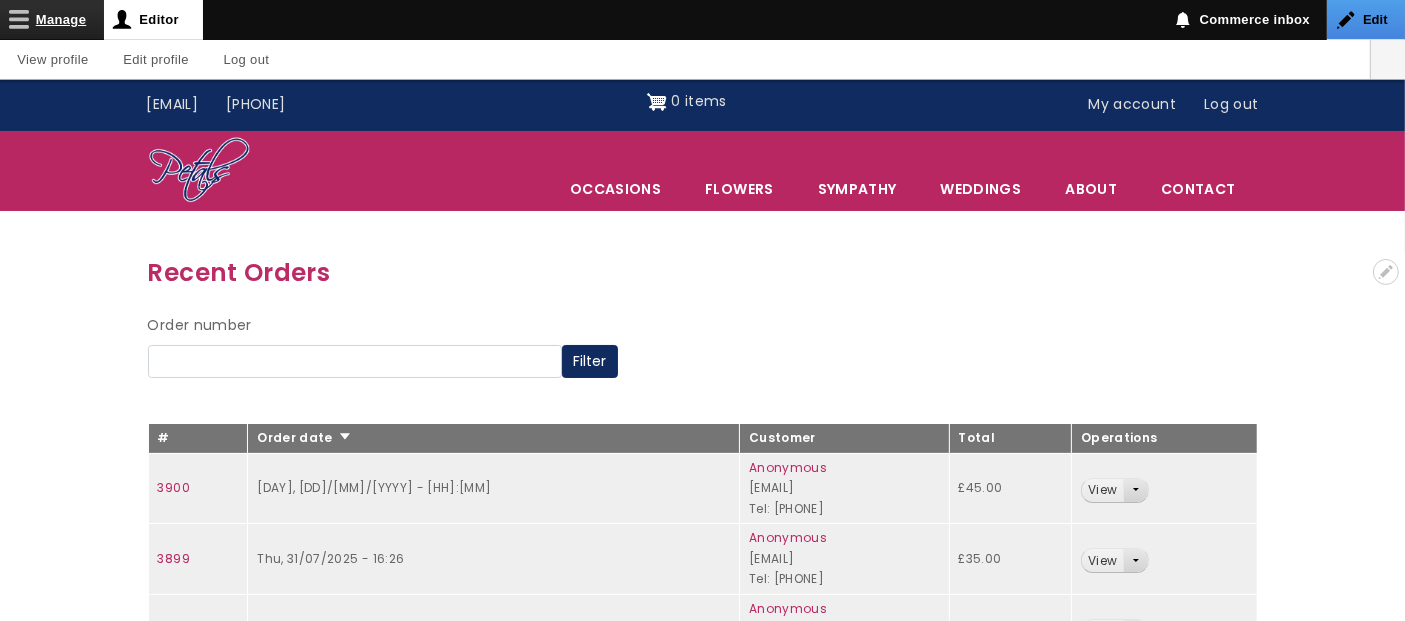 click on "Manage" at bounding box center [52, 19] 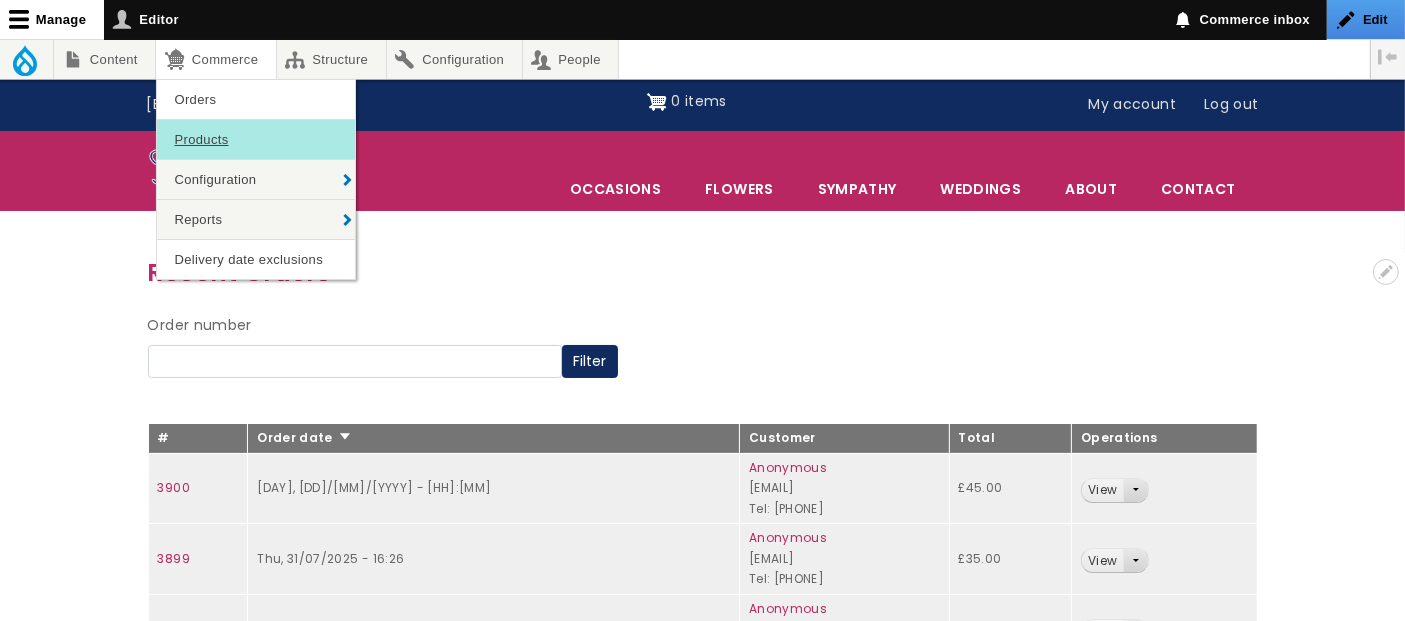 click on "Products" at bounding box center (256, 139) 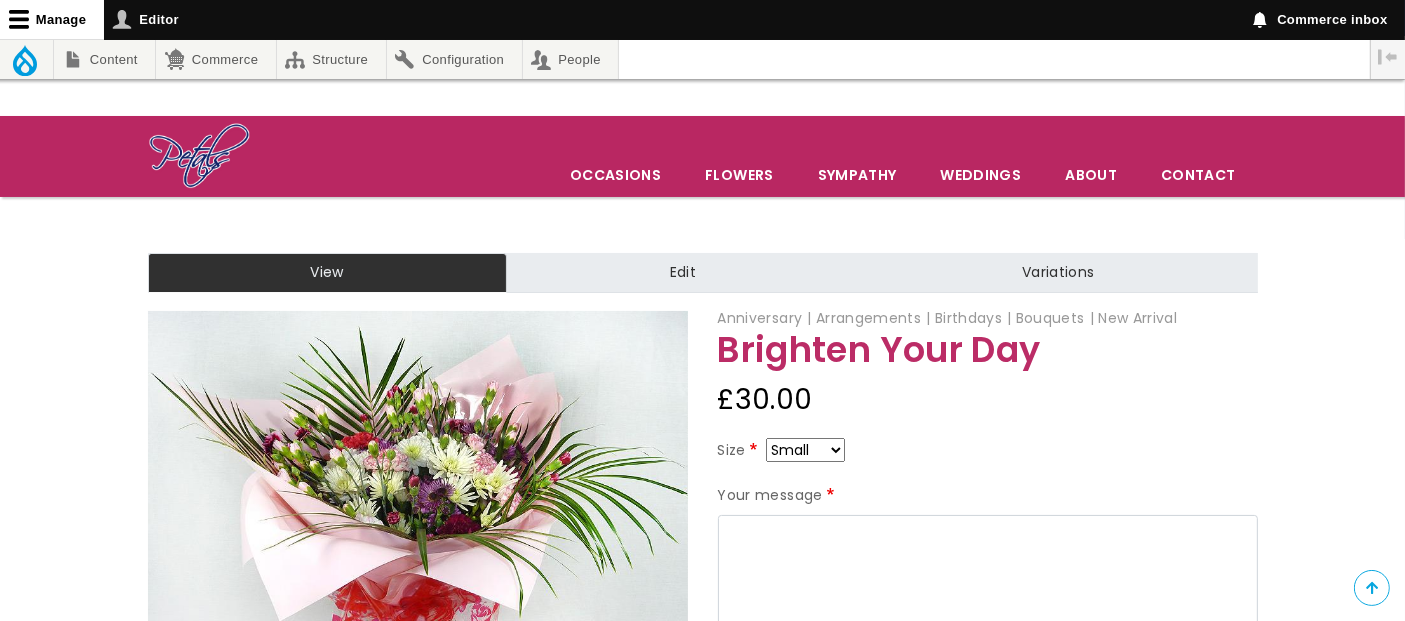 scroll, scrollTop: 222, scrollLeft: 0, axis: vertical 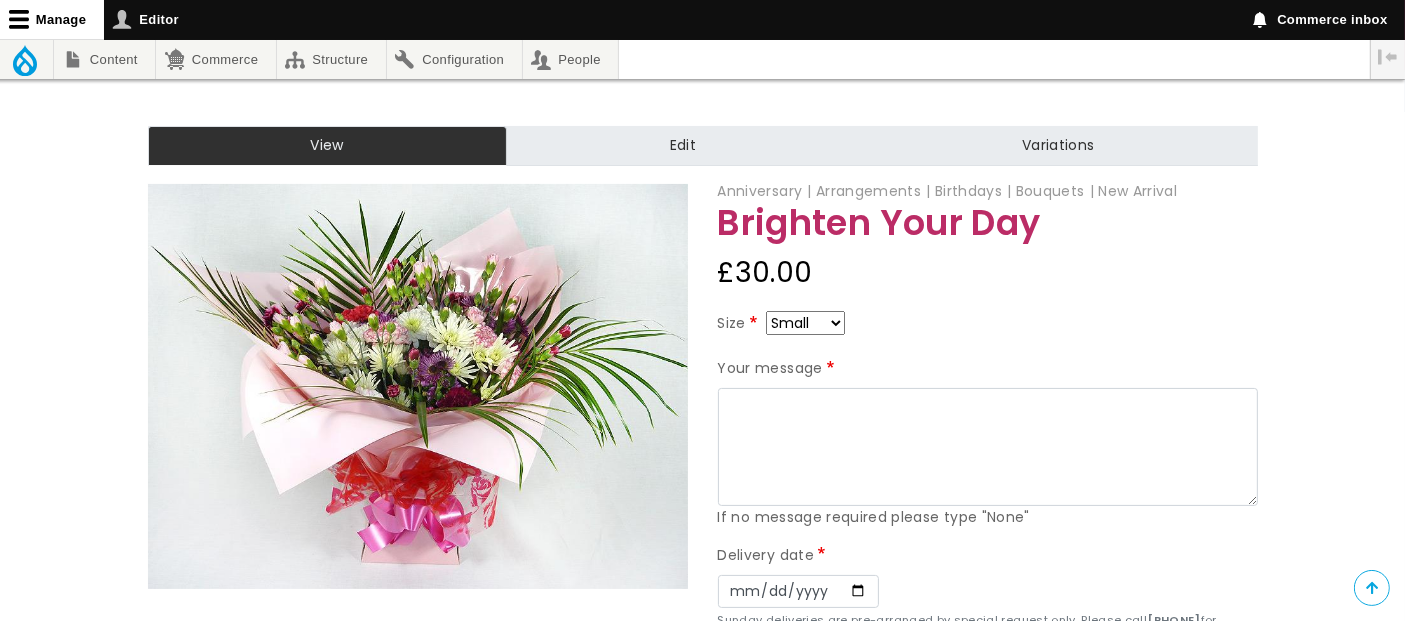 click at bounding box center [418, 386] 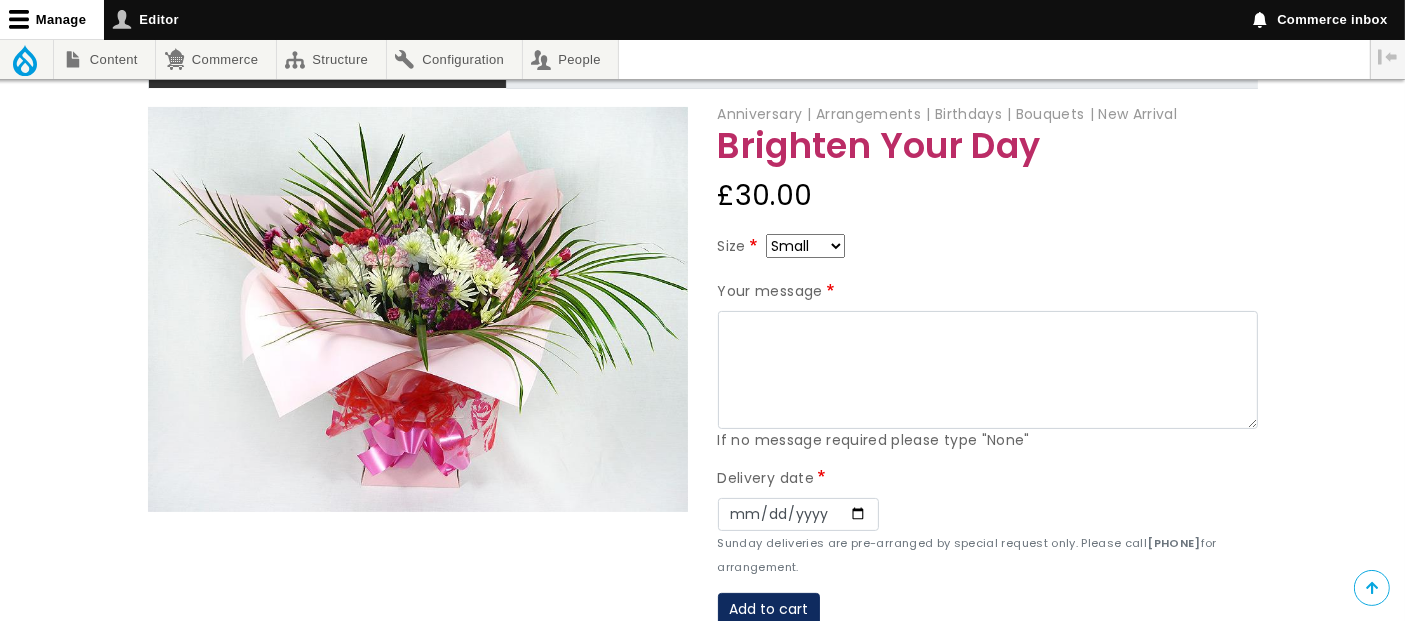 scroll, scrollTop: 333, scrollLeft: 0, axis: vertical 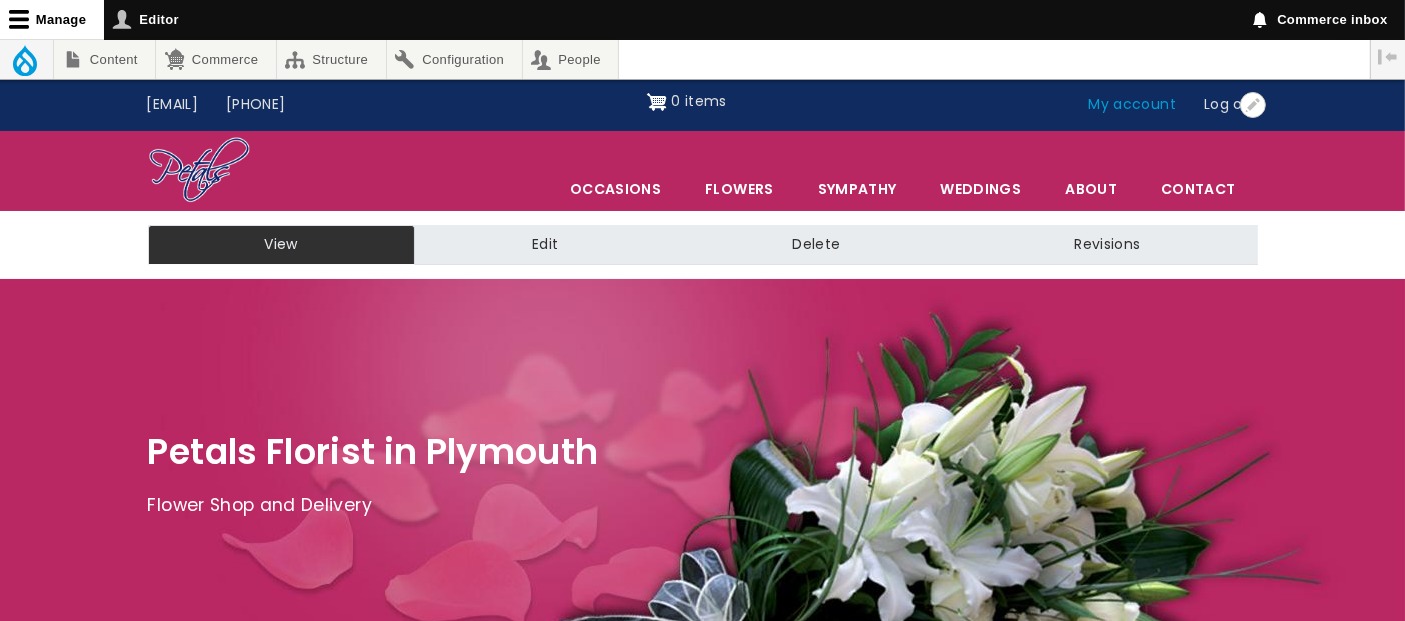 click on "My account" at bounding box center (1133, 105) 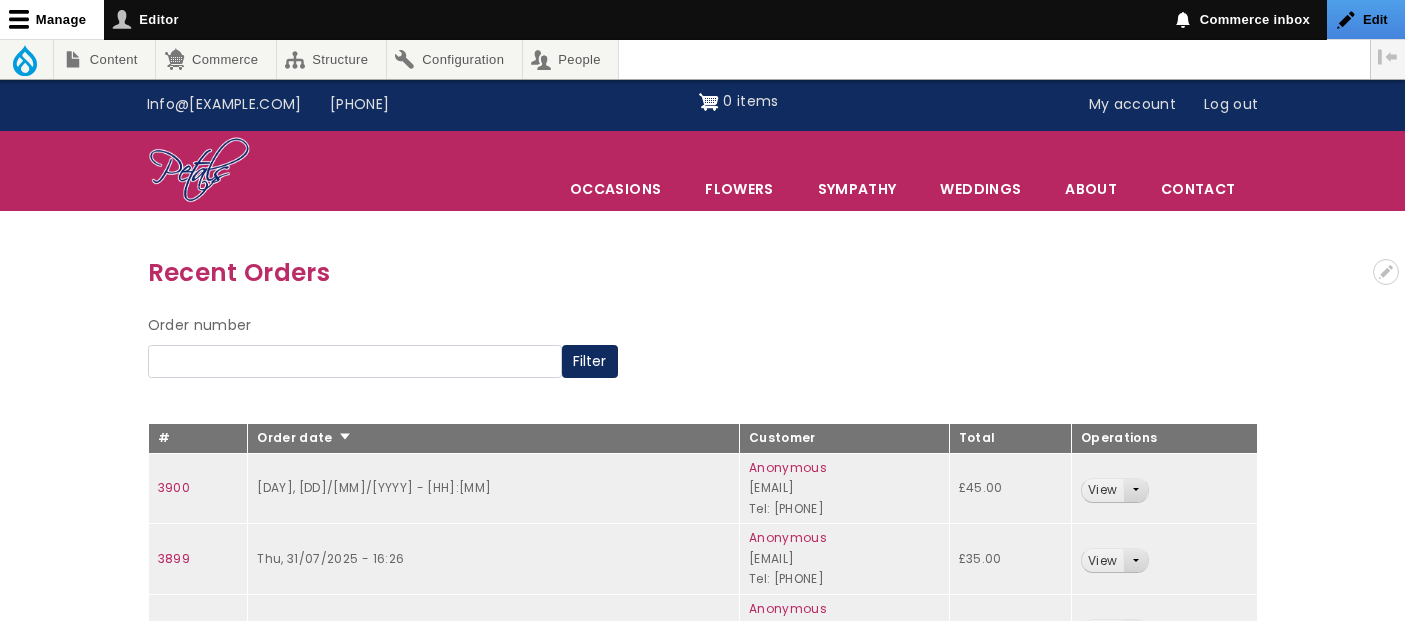 scroll, scrollTop: 0, scrollLeft: 0, axis: both 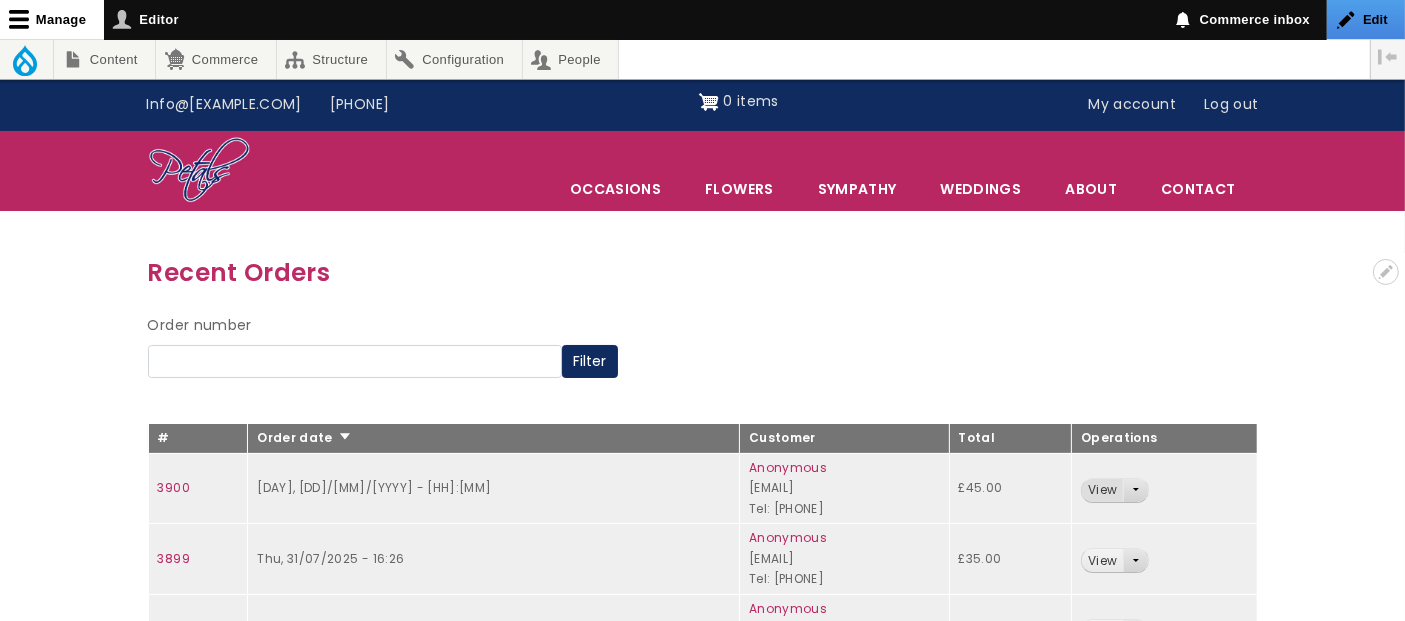 click on "View" at bounding box center (1102, 490) 